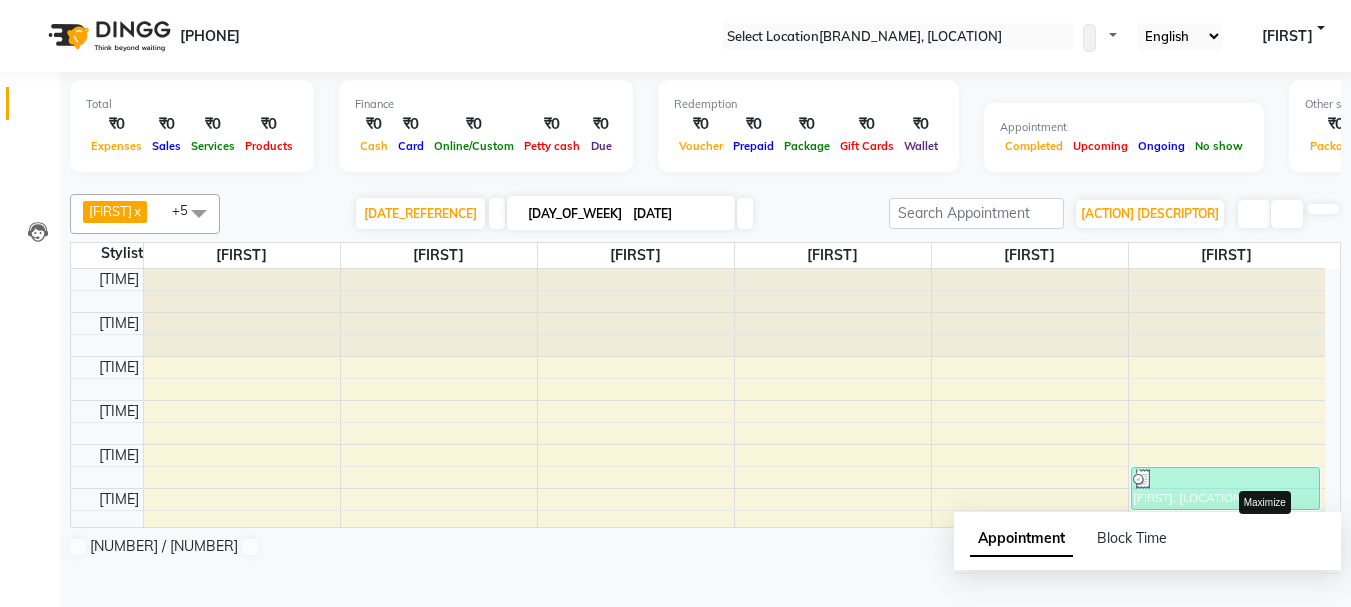 scroll, scrollTop: 1, scrollLeft: 0, axis: vertical 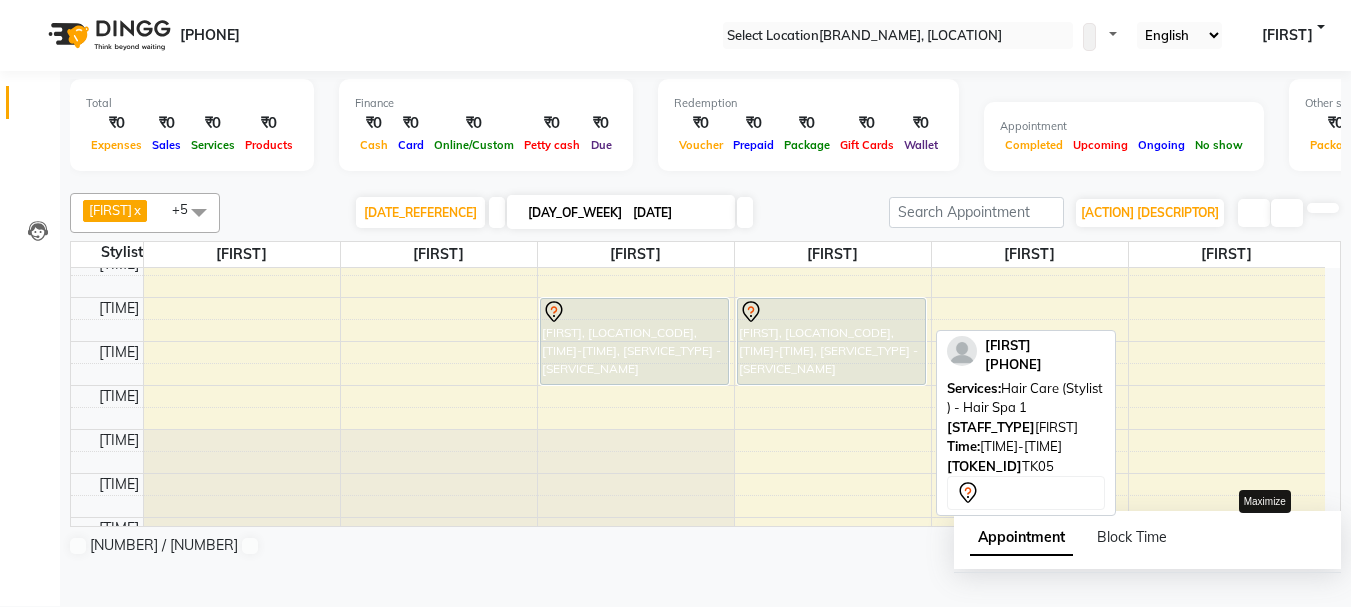 click on "[FIRST], [LOCATION_CODE], [TIME]-[TIME], [SERVICE_TYPE] - [SERVICE_NAME]" at bounding box center [242, 33] 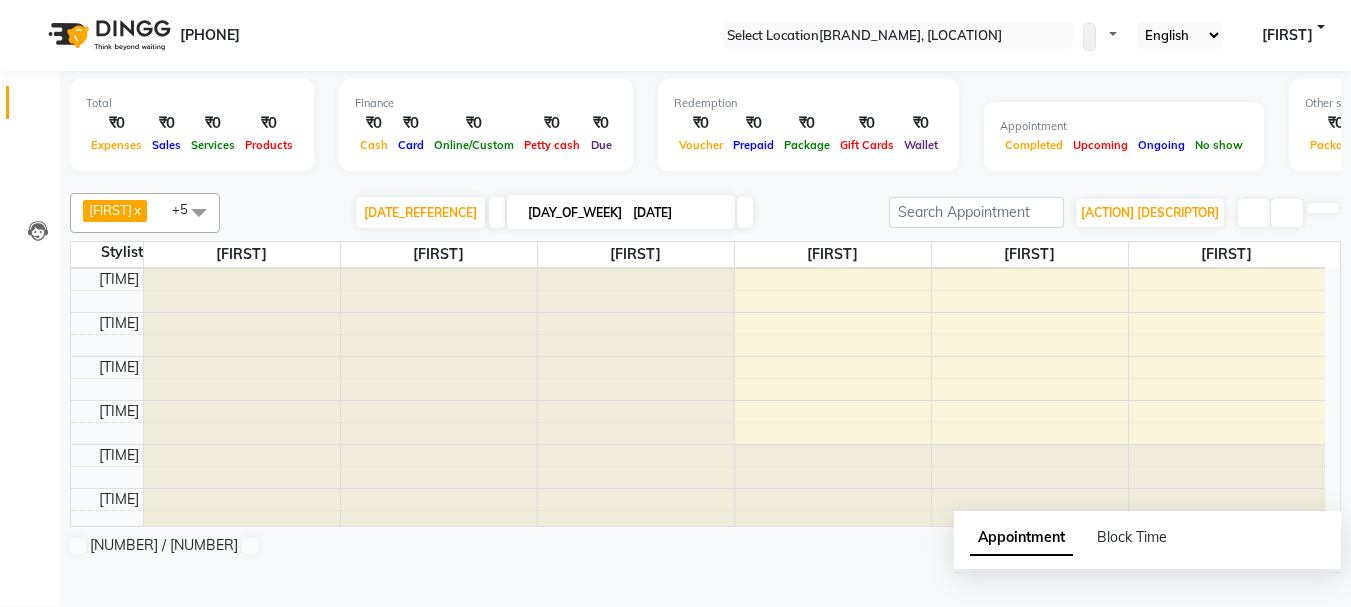 scroll, scrollTop: 1061, scrollLeft: 0, axis: vertical 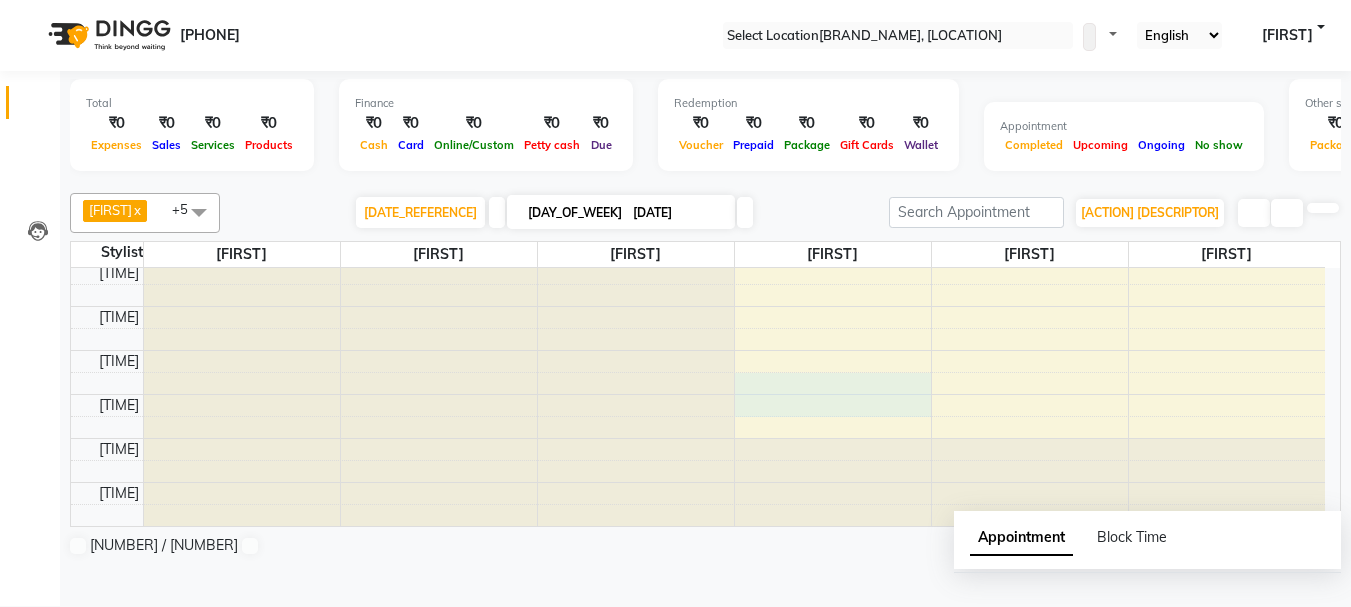 drag, startPoint x: 898, startPoint y: 420, endPoint x: 991, endPoint y: 412, distance: 93.34345 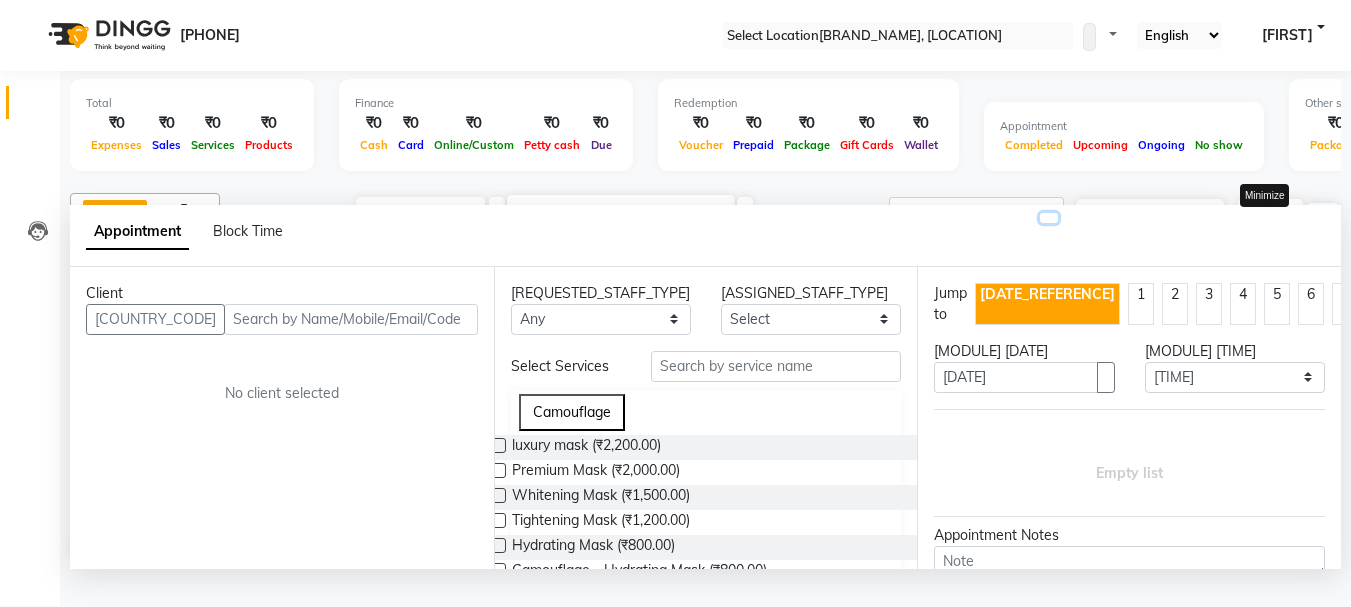 click at bounding box center [1049, 218] 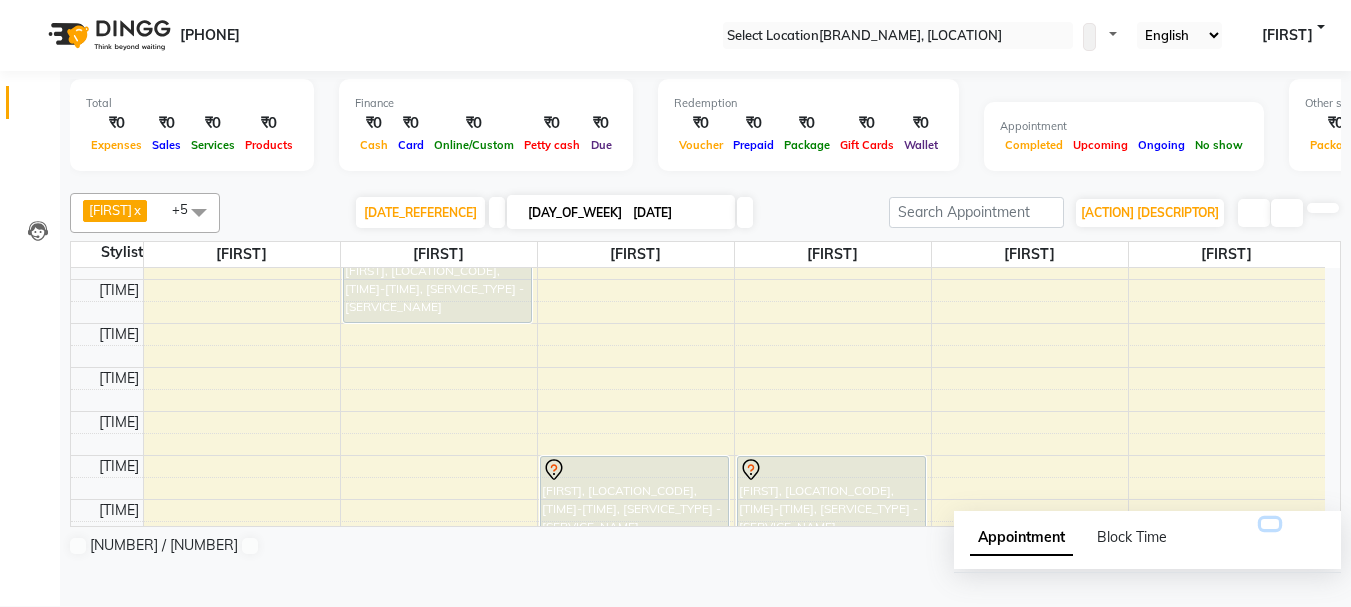scroll, scrollTop: 734, scrollLeft: 0, axis: vertical 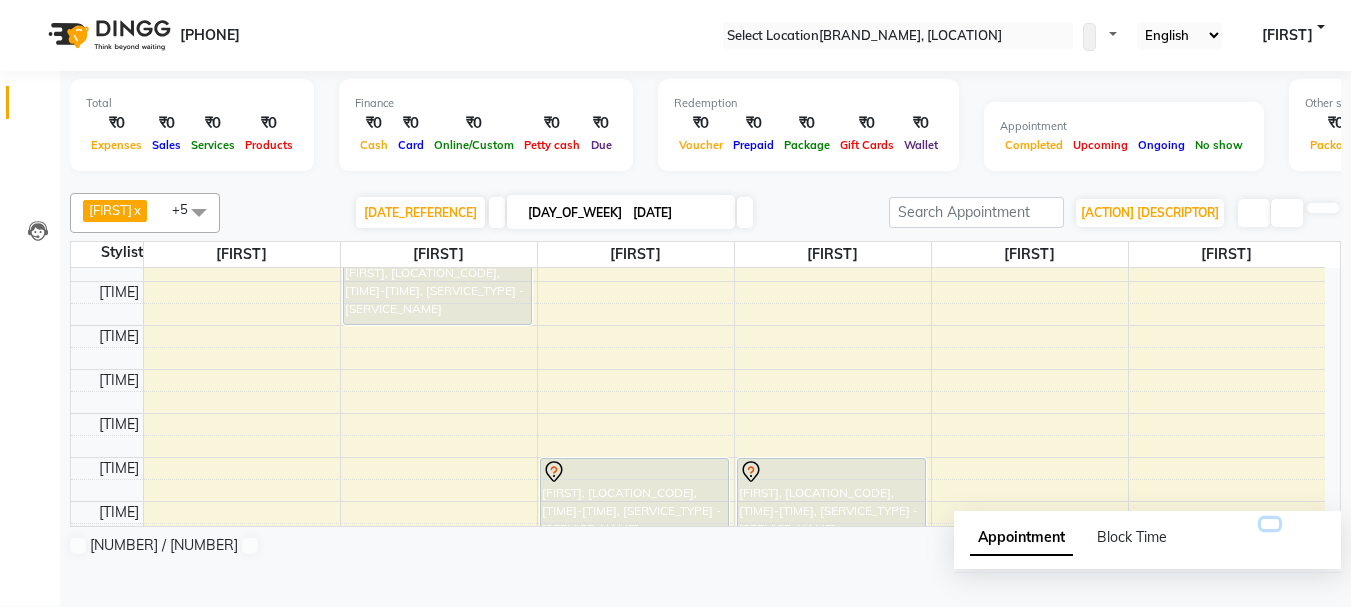 type 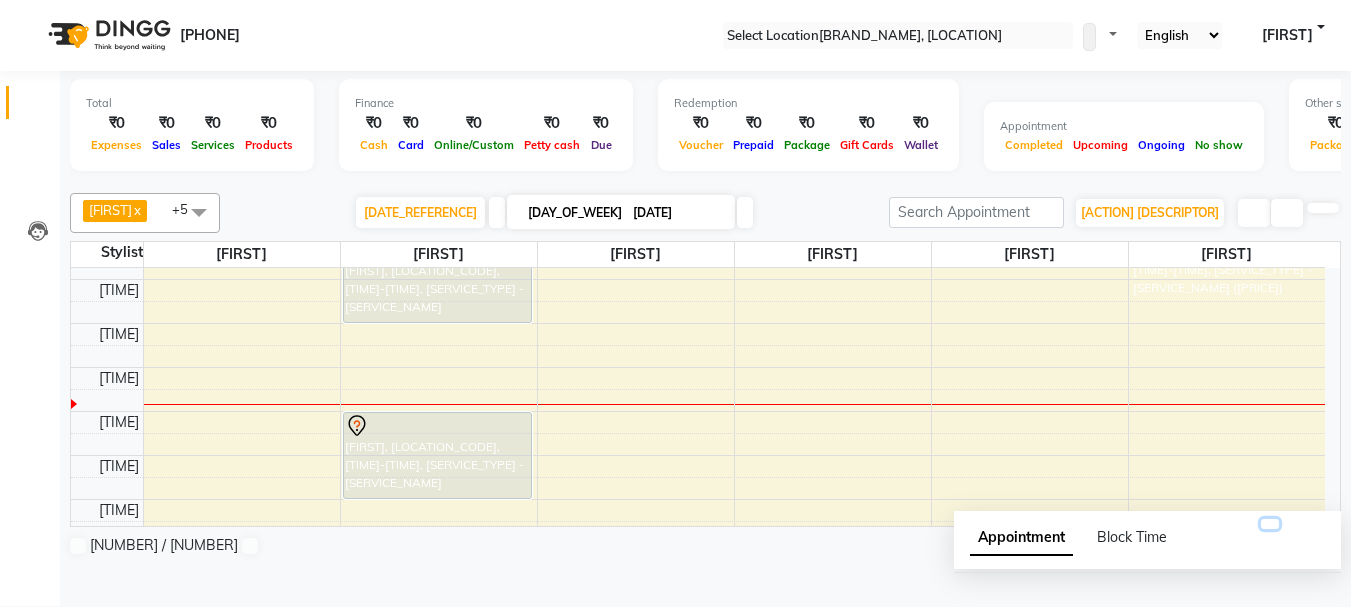 scroll, scrollTop: 561, scrollLeft: 0, axis: vertical 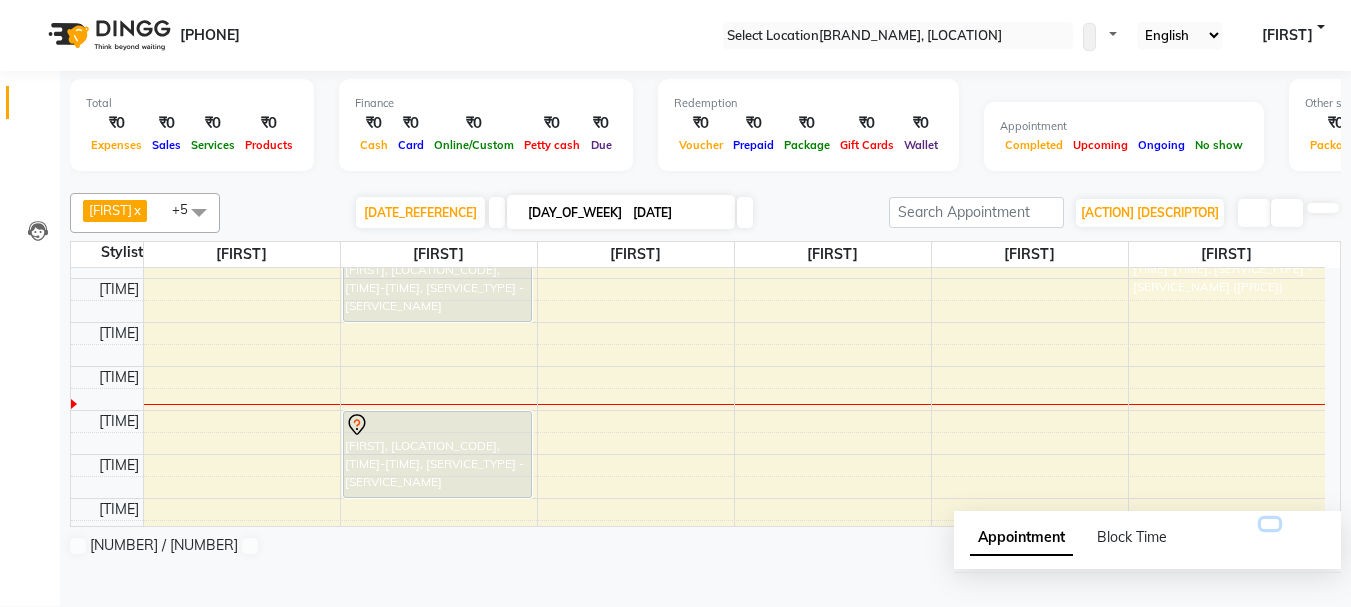 click on "[TIME] [FIRST], [LOCATION_CODE], [TIME]-[TIME], [SERVICE_TYPE] - [SERVICE_NAME] [FIRST], [LOCATION_CODE], [TIME]-[TIME], [SERVICE_TYPE] - [SERVICE_NAME] [FIRST], [LOCATION_CODE], [TIME]-[TIME], [SERVICE_TYPE] - [SERVICE_NAME] [FIRST], [LOCATION_CODE], [TIME]-[TIME], [SERVICE_TYPE] - [SERVICE_NAME] [FIRST], [LOCATION_CODE], [TIME]-[TIME], [SERVICE_TYPE] - [SERVICE_NAME] [FIRST], [LOCATION_CODE], [TIME]-[TIME], [SERVICE_TYPE] - [SERVICE_NAME] [FIRST], [LOCATION_CODE], [TIME]-[TIME], [SERVICE_TYPE] - [SERVICE_NAME] ([PRICE])" at bounding box center [698, 366] 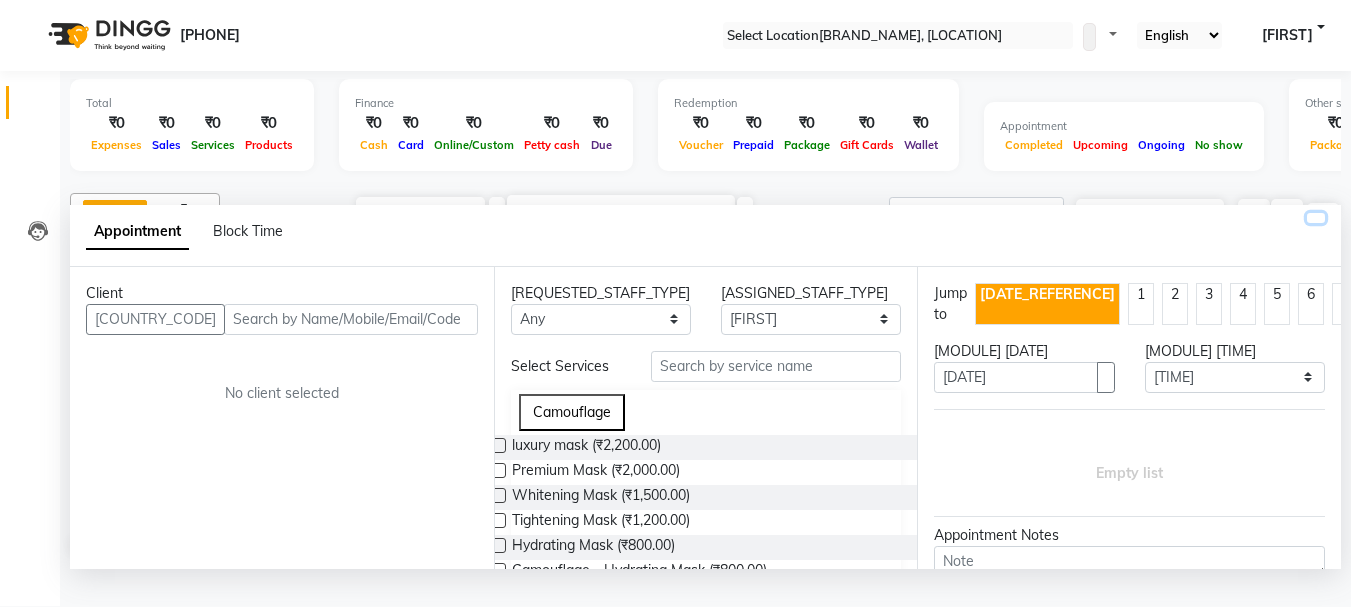 click at bounding box center [1316, 218] 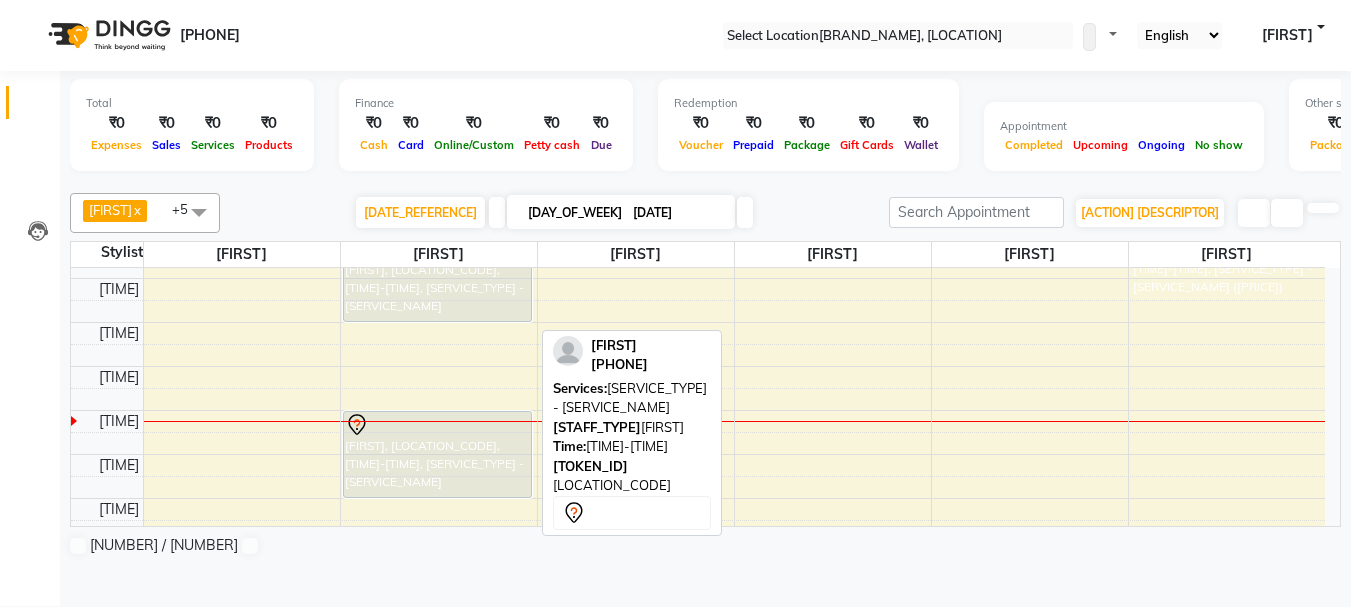 click on "[TIME] [FIRST], [LOCATION_CODE], [TIME]-[TIME], [SERVICE_TYPE] - [SERVICE_NAME] [FIRST], [LOCATION_CODE], [TIME]-[TIME], [SERVICE_TYPE] - [SERVICE_NAME] [FIRST], [LOCATION_CODE], [TIME]-[TIME], [SERVICE_TYPE] - [SERVICE_NAME] [FIRST], [LOCATION_CODE], [TIME]-[TIME], [SERVICE_TYPE] - [SERVICE_NAME] [FIRST], [LOCATION_CODE], [TIME]-[TIME], [SERVICE_TYPE] - [SERVICE_NAME] [FIRST], [LOCATION_CODE], [TIME]-[TIME], [SERVICE_TYPE] - [SERVICE_NAME] [FIRST], [LOCATION_CODE], [TIME]-[TIME], [SERVICE_TYPE] - [SERVICE_NAME] ([PRICE])" at bounding box center (698, 366) 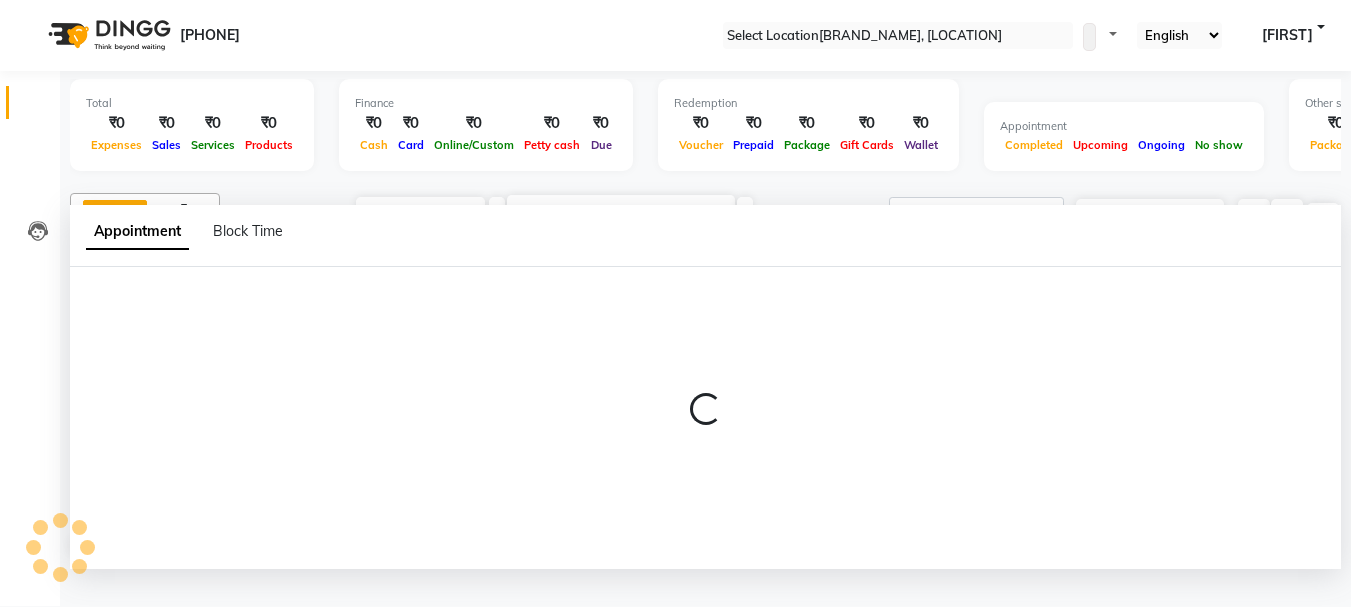 scroll, scrollTop: 881, scrollLeft: 0, axis: vertical 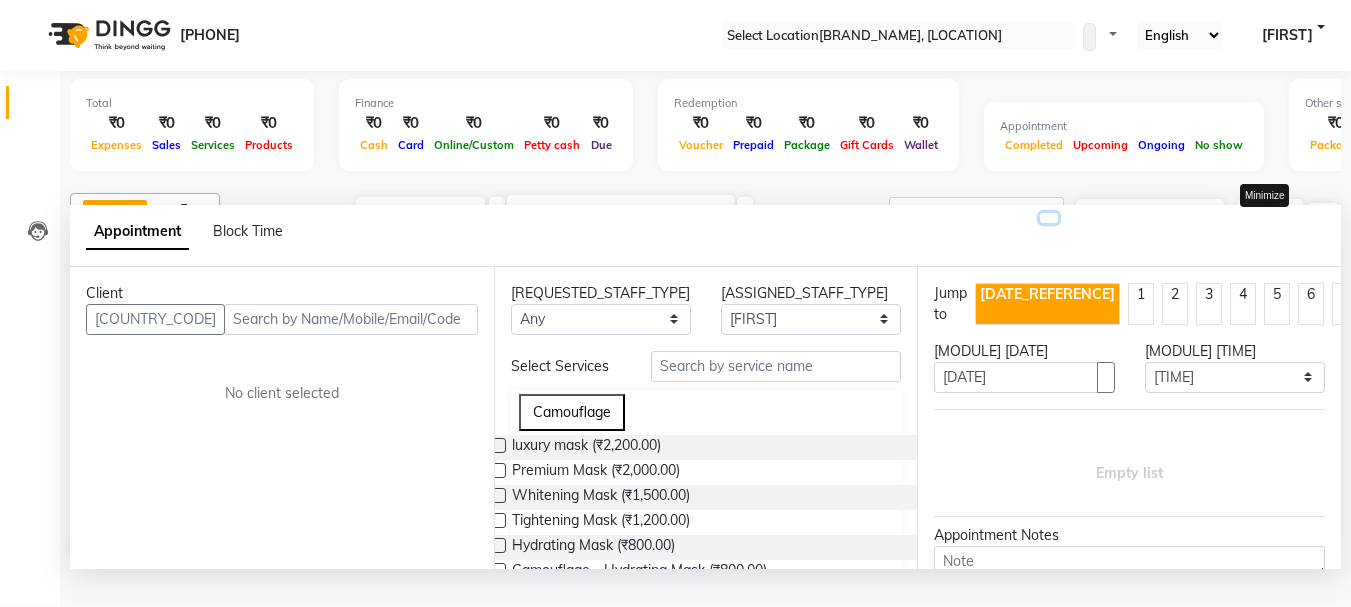 click at bounding box center [1049, 218] 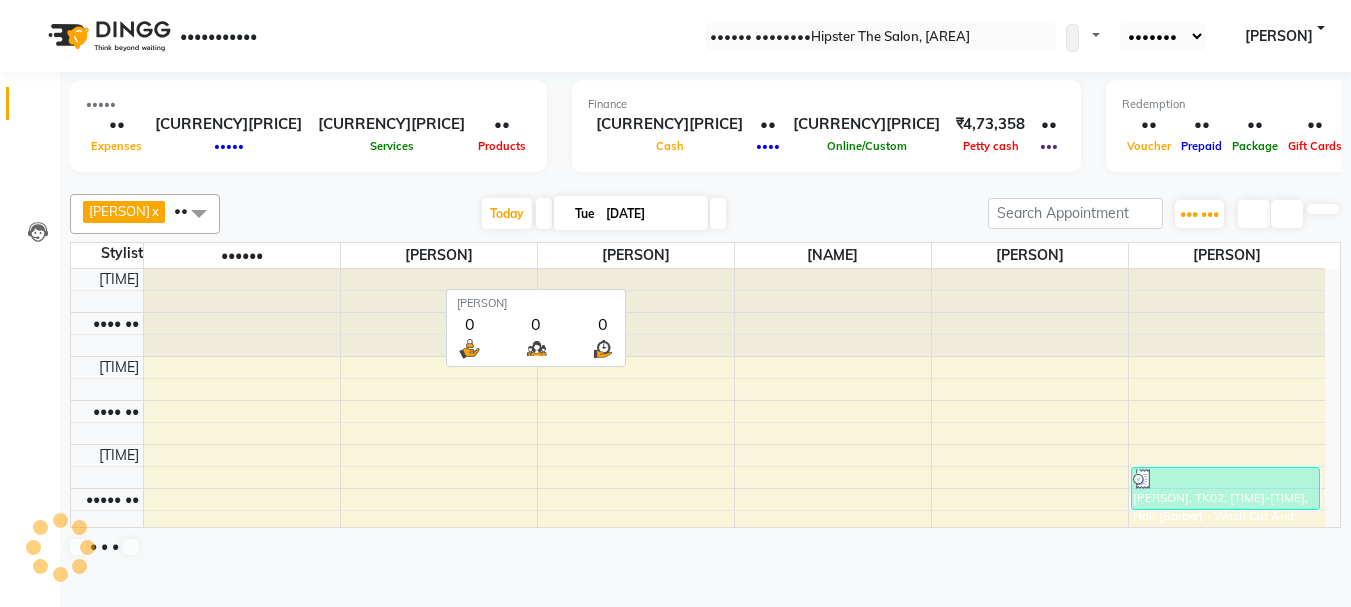 scroll, scrollTop: 0, scrollLeft: 0, axis: both 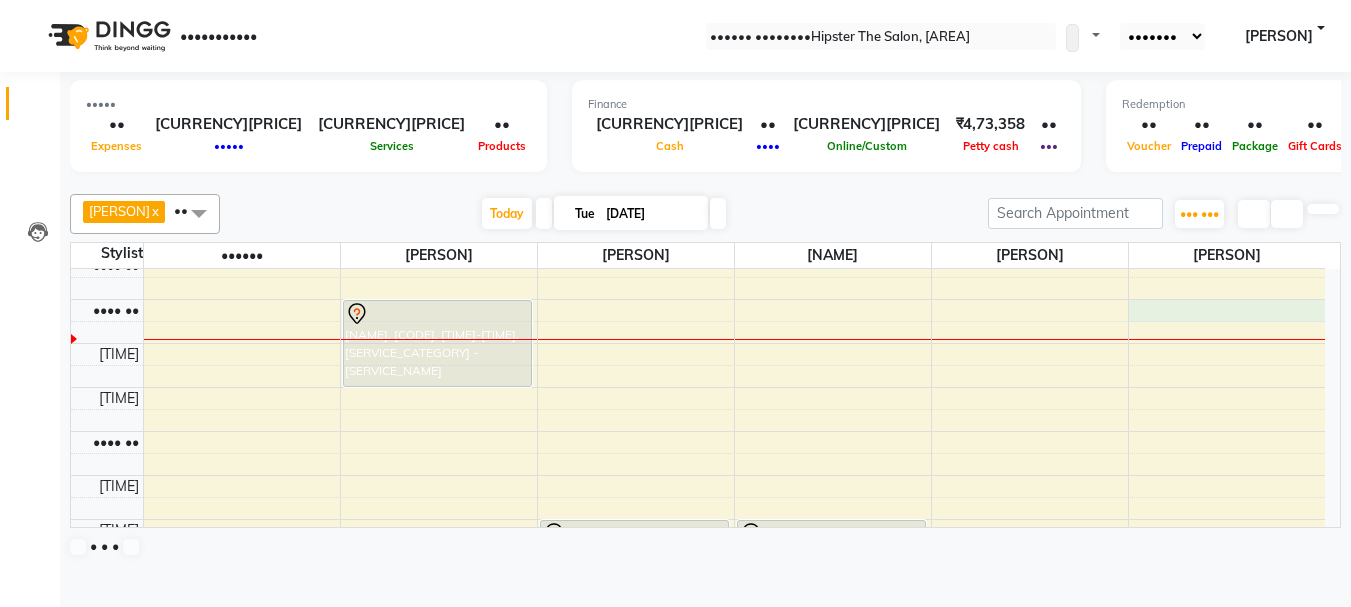 click on "•••• •• •••• •• •••• •• •••• •• ••••• •• ••••• •• ••••• •• ••••• •• ••••• •• ••••• •• •••• •• •••• •• •••• •• •••• •• •••• •• •••• •• •••• •• •••• •• •••• •• •••• •• •••• •• •••• •• •••• •• •••• •• •••• •• •••• •• •••• •• •••• •• ••••• •• ••••• ••             ••••••• ••••• ••••• •••••••• ••• ••••••••• •••••••• •••••••• • • ••••••• •••••••••• •••• ••••             •• •••••• ••••• ••••• •••••••• ••• •••• ••••••••• • • •••• ••• ••• •••••••             •••••••• ••••• ••••• •••••••• ••• •••• •••••••• • • •••• ••• ••• •••••••             ••••••• ••••• ••••• •••••••• ••• •••• •••• •••••••• • • •••• ••• •     •••••• ••••••••• ••••• ••••• •••••••• ••• •••• •••••••• • •••• ••• ••• •••••••     •••••• ••••••• ••••• ••••• •••••••• ••• •••• •••••••• • •••••     •••••• ••••• ••••• •••••••• ••• •••• •••••••• • •••• ••• ••• ••••••• ••••••" at bounding box center [698, 255] 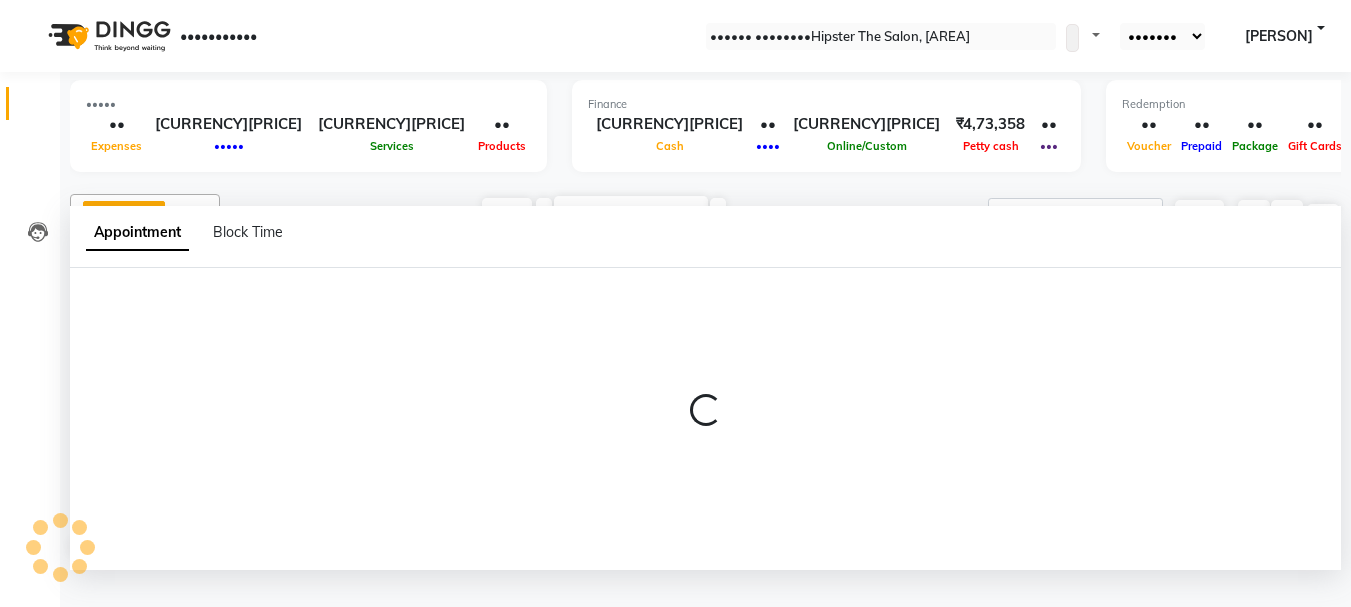 scroll, scrollTop: 1, scrollLeft: 0, axis: vertical 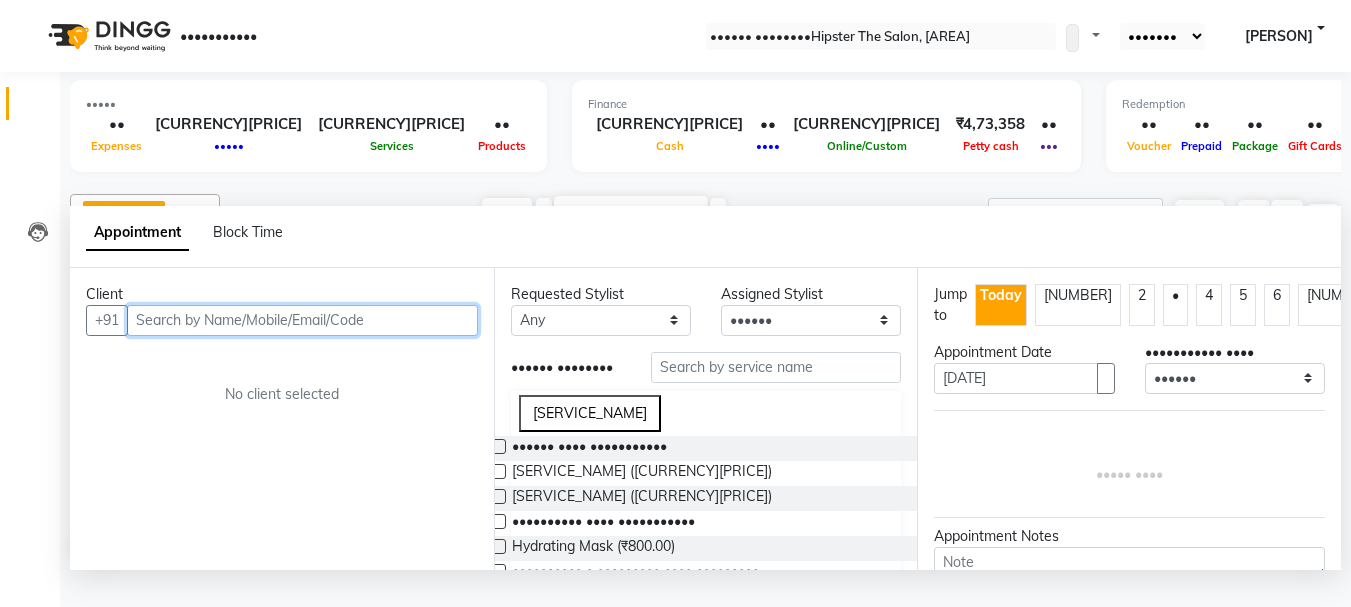 click at bounding box center [302, 320] 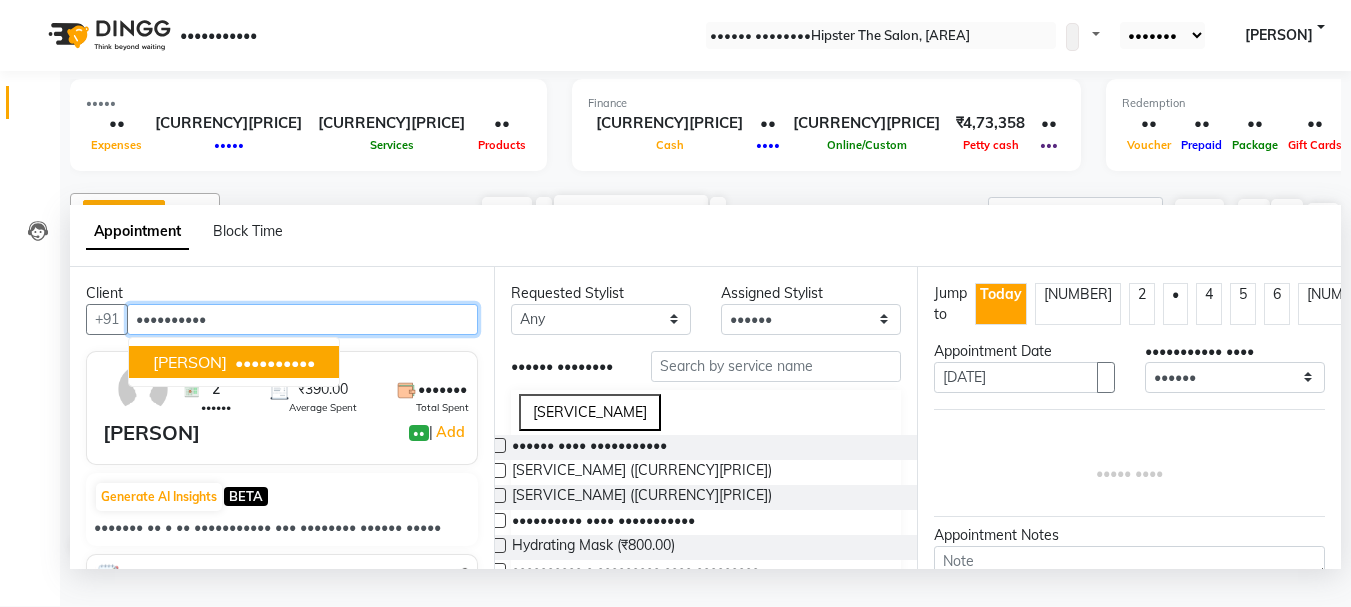 click on "••••••••••" at bounding box center (275, 362) 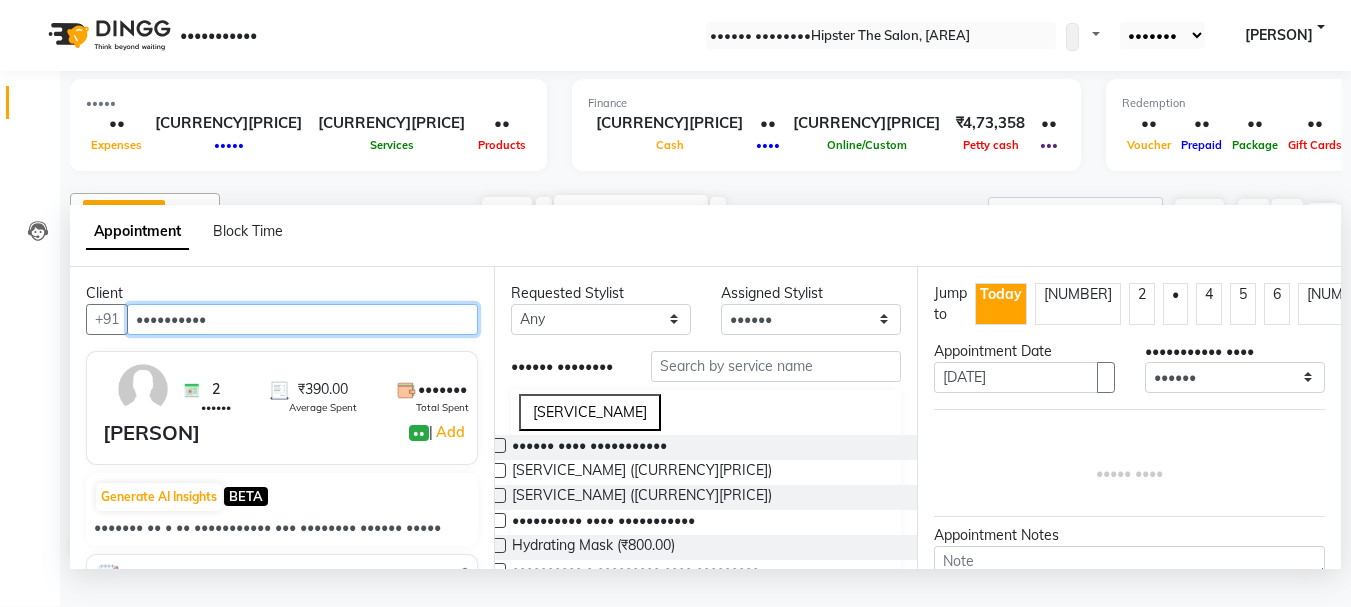 type on "••••••••••" 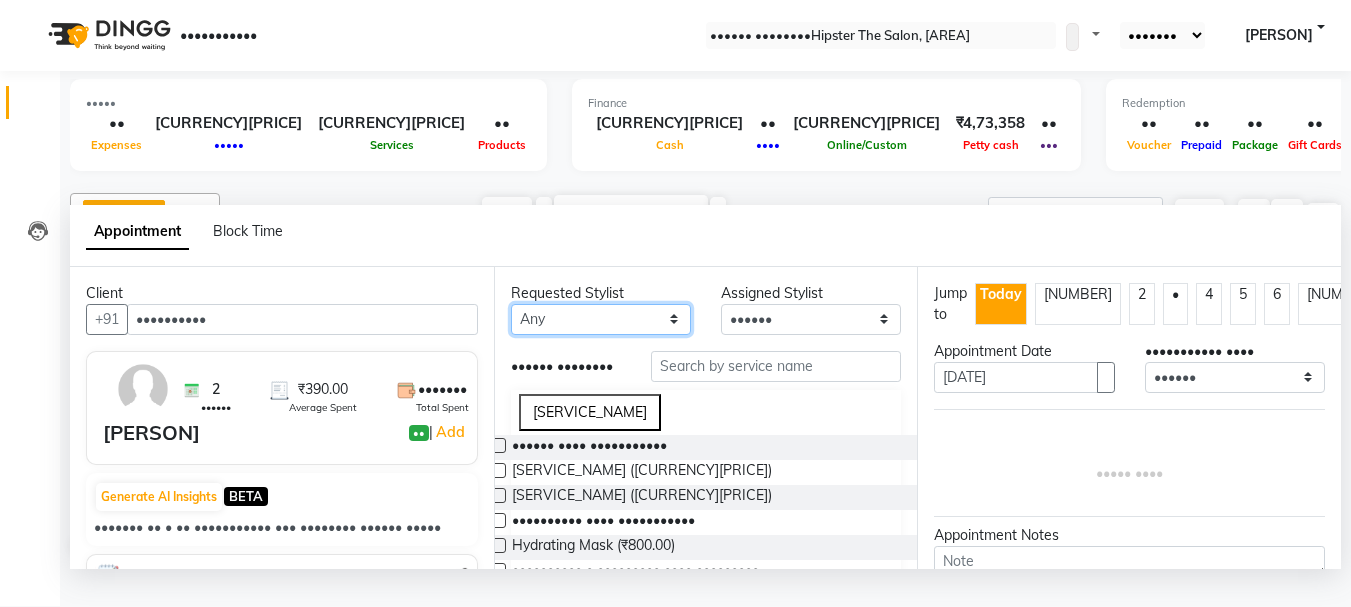 click on "••• •••••• ••••• ••••••• •••• •••• ••••• •••••• •••• •••••• ••••• ••••• •••••  ••••••• •••••• •••••• •••• ••••• ••••• •••••• •••••• •••••  ••••• ••••••• •••••" at bounding box center (601, 319) 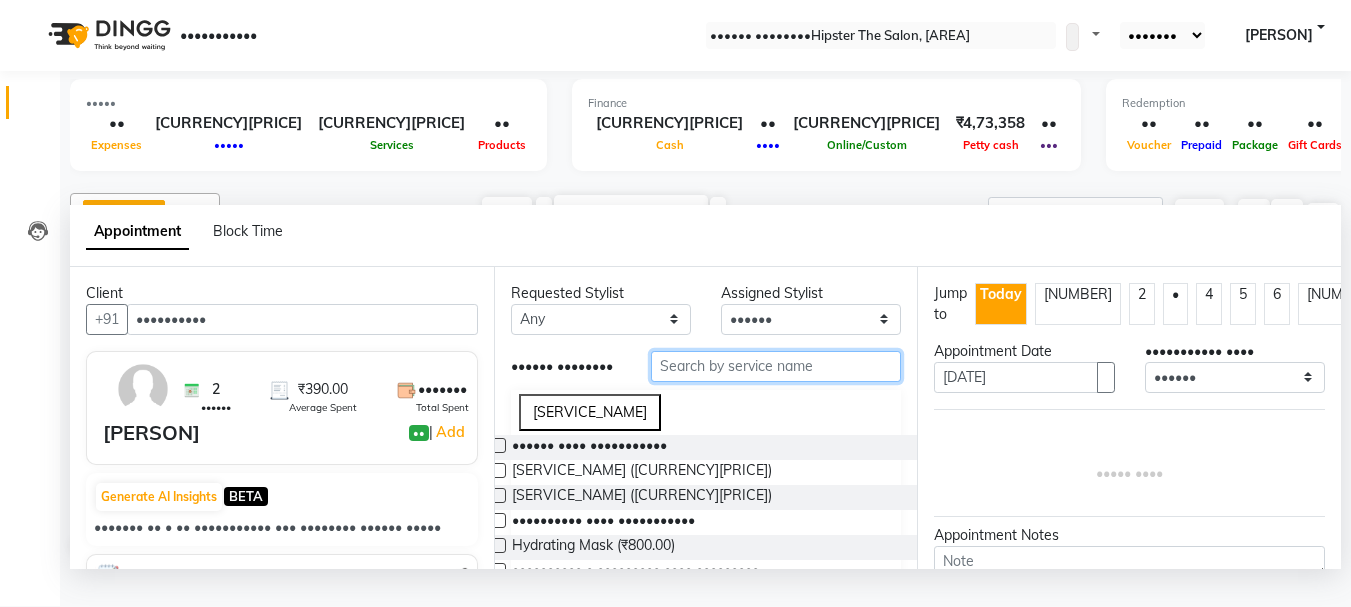 click at bounding box center (776, 366) 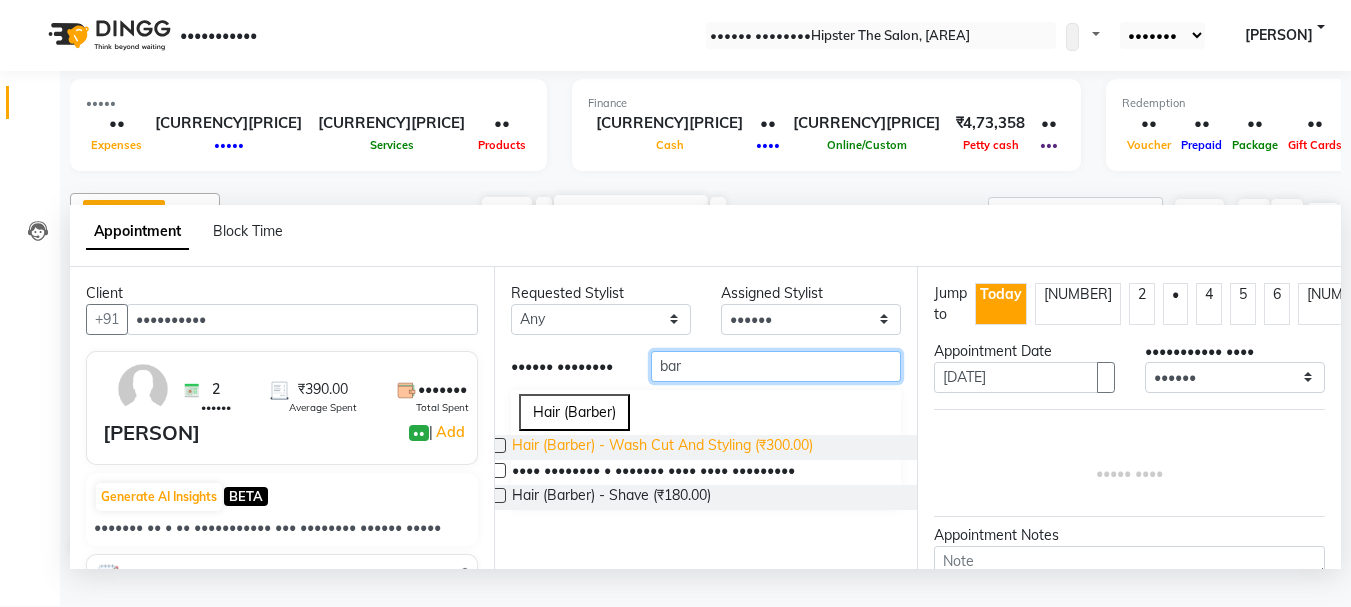 type on "bar" 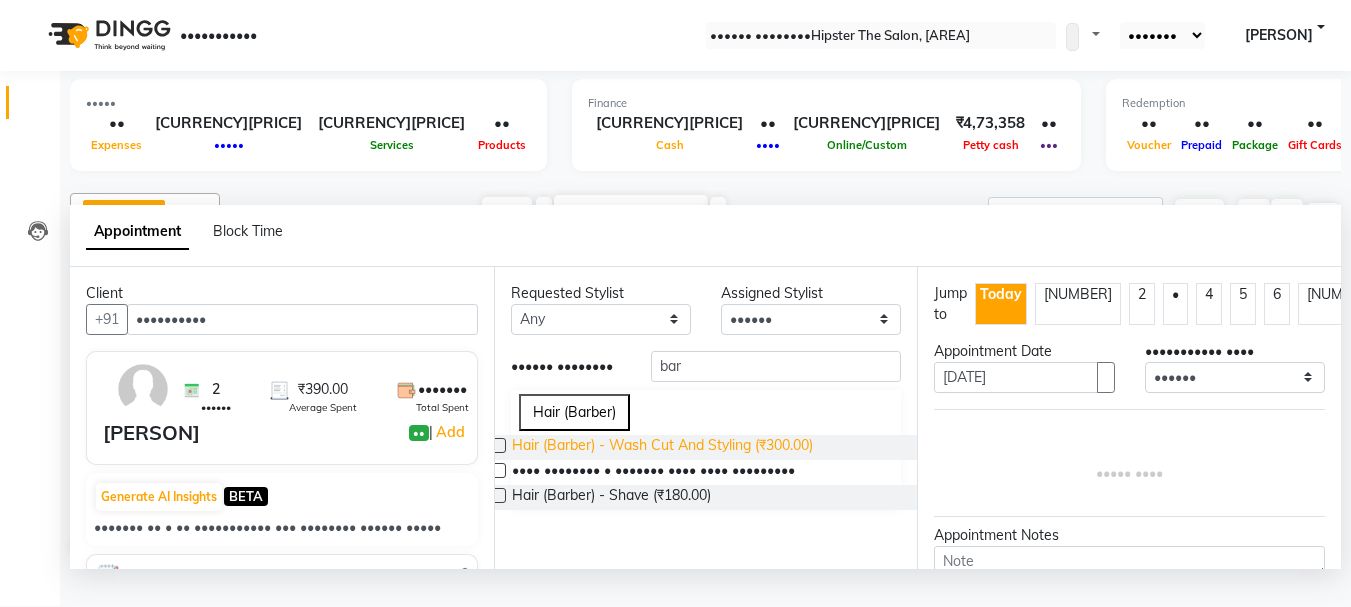 click on "Hair (Barber) - Wash Cut And Styling (₹300.00)" at bounding box center (662, 447) 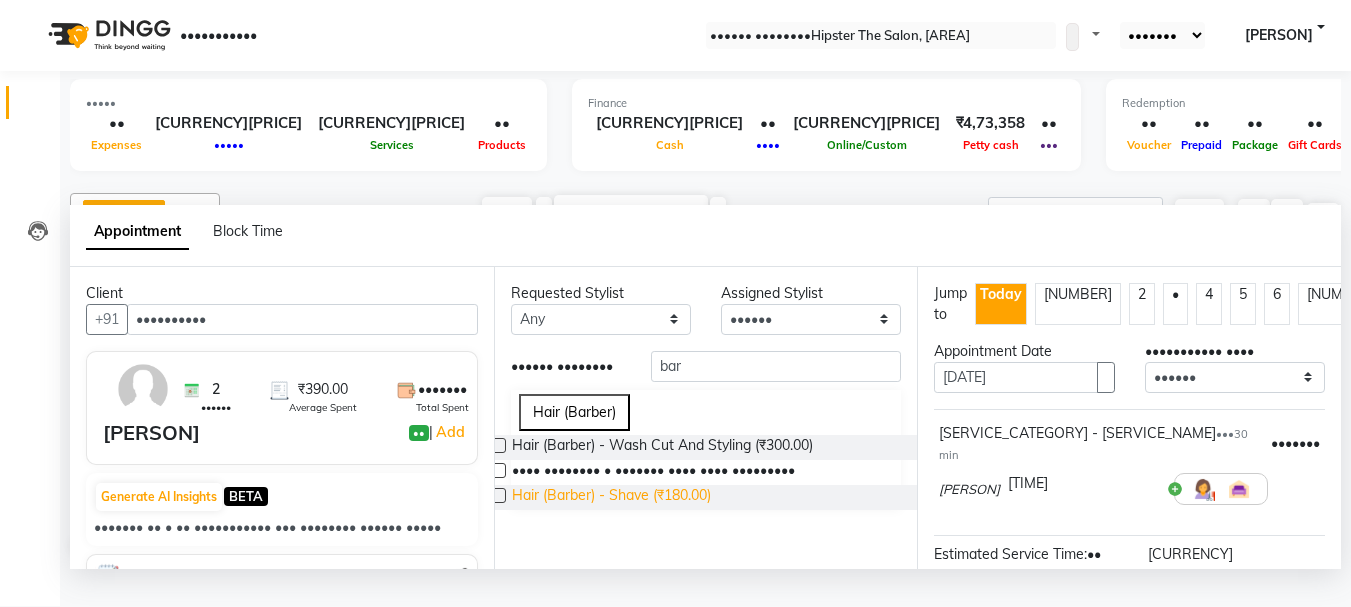 click on "Hair (Barber) - Shave (₹180.00)" at bounding box center [662, 447] 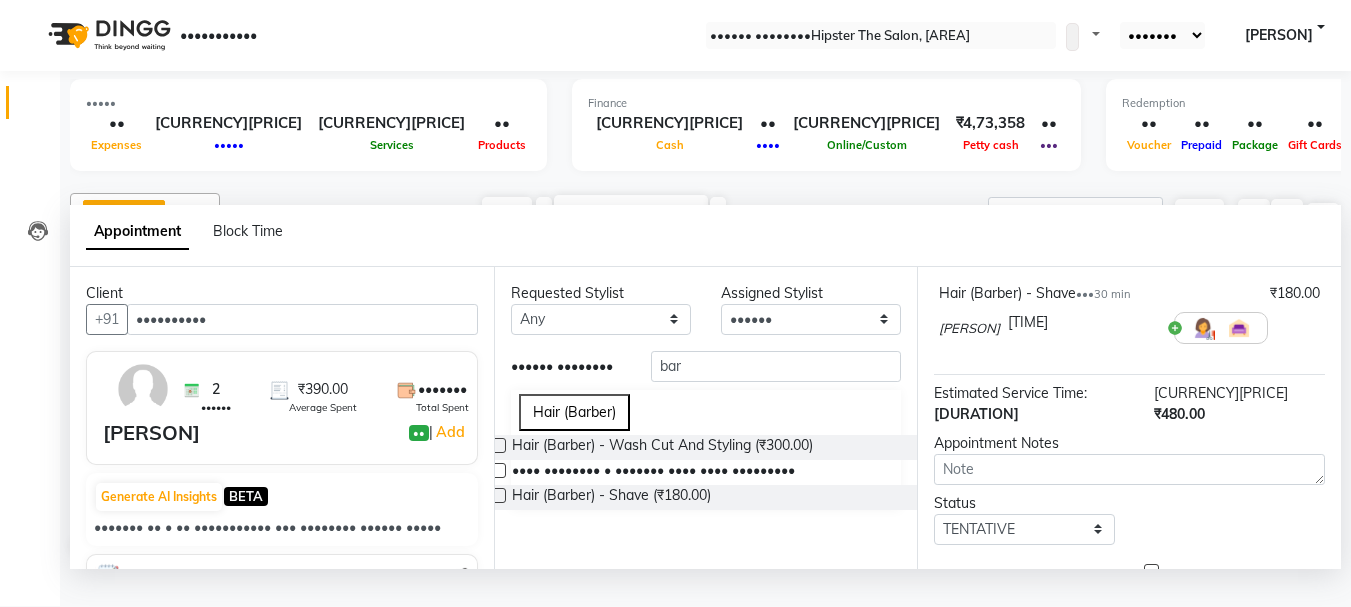 scroll, scrollTop: 330, scrollLeft: 0, axis: vertical 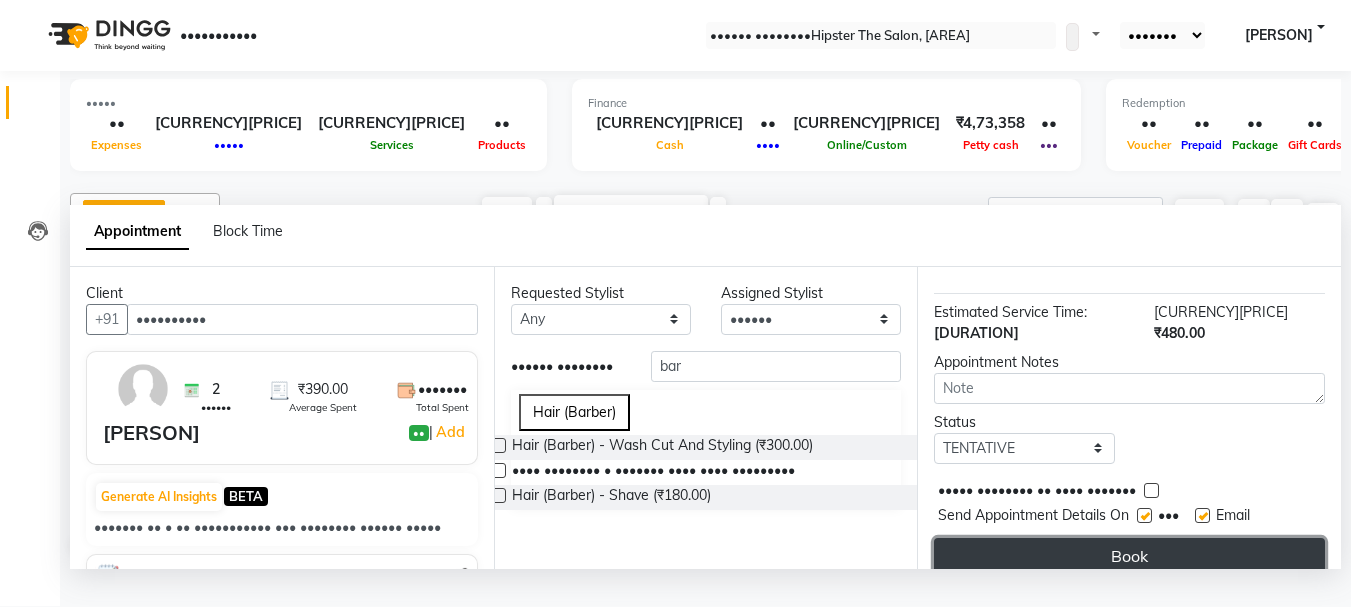 click on "Book" at bounding box center (1129, 556) 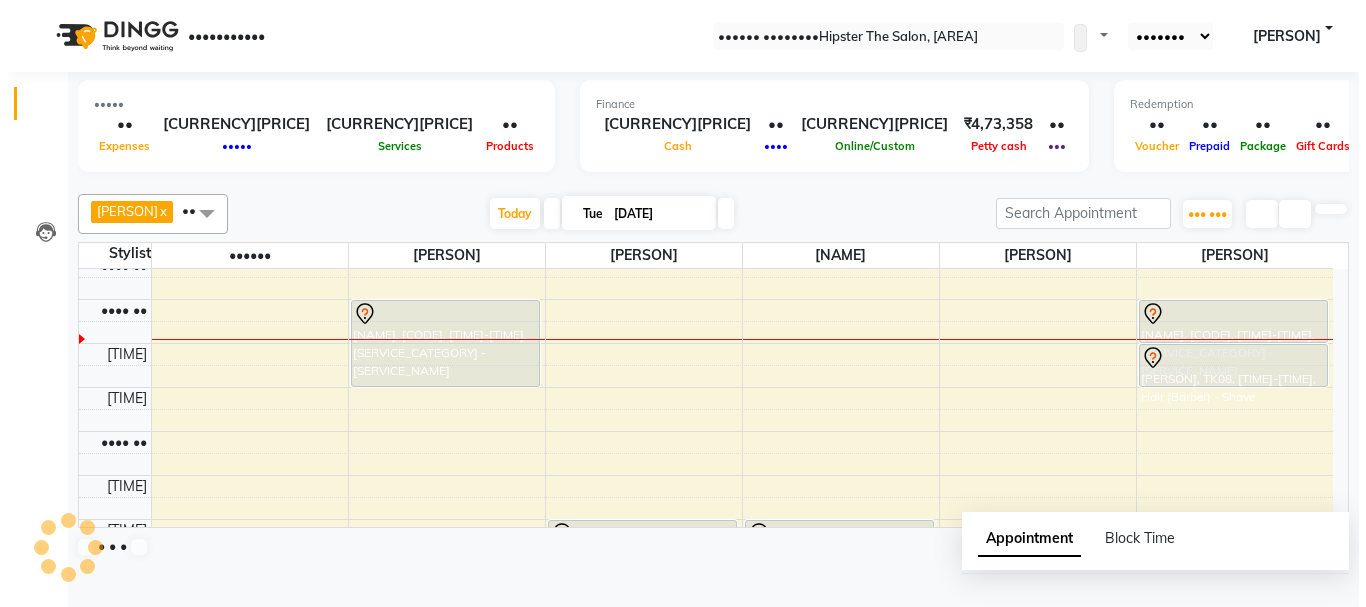 scroll, scrollTop: 1, scrollLeft: 0, axis: vertical 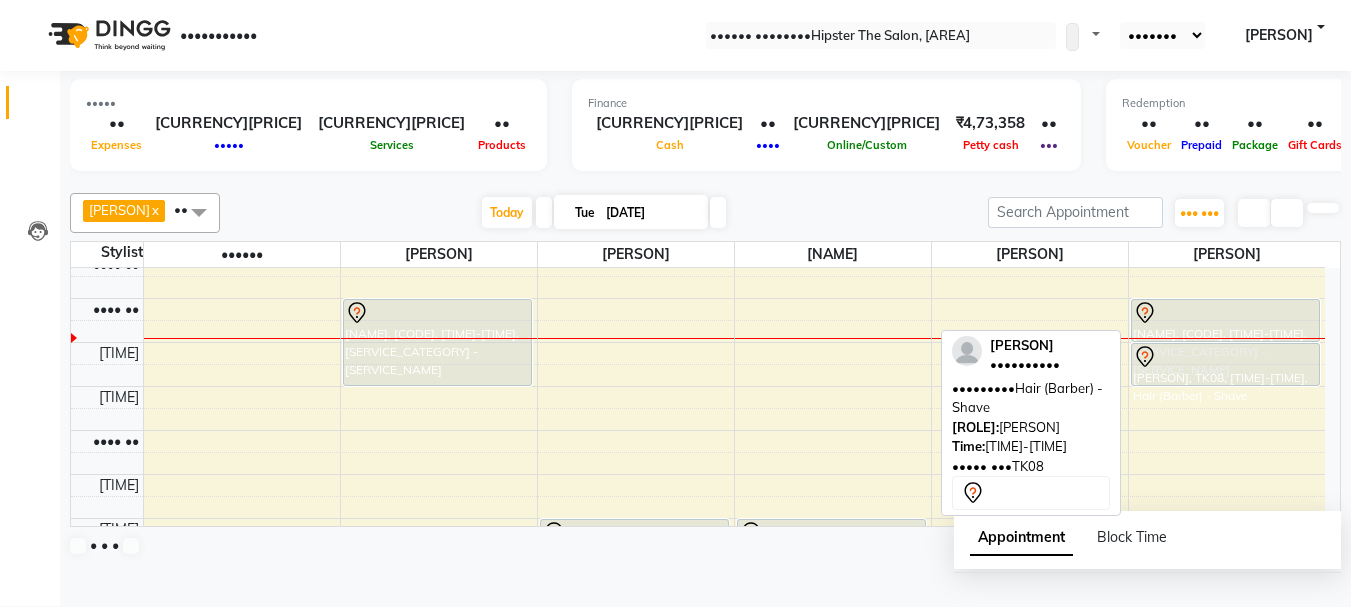 click at bounding box center [634, 533] 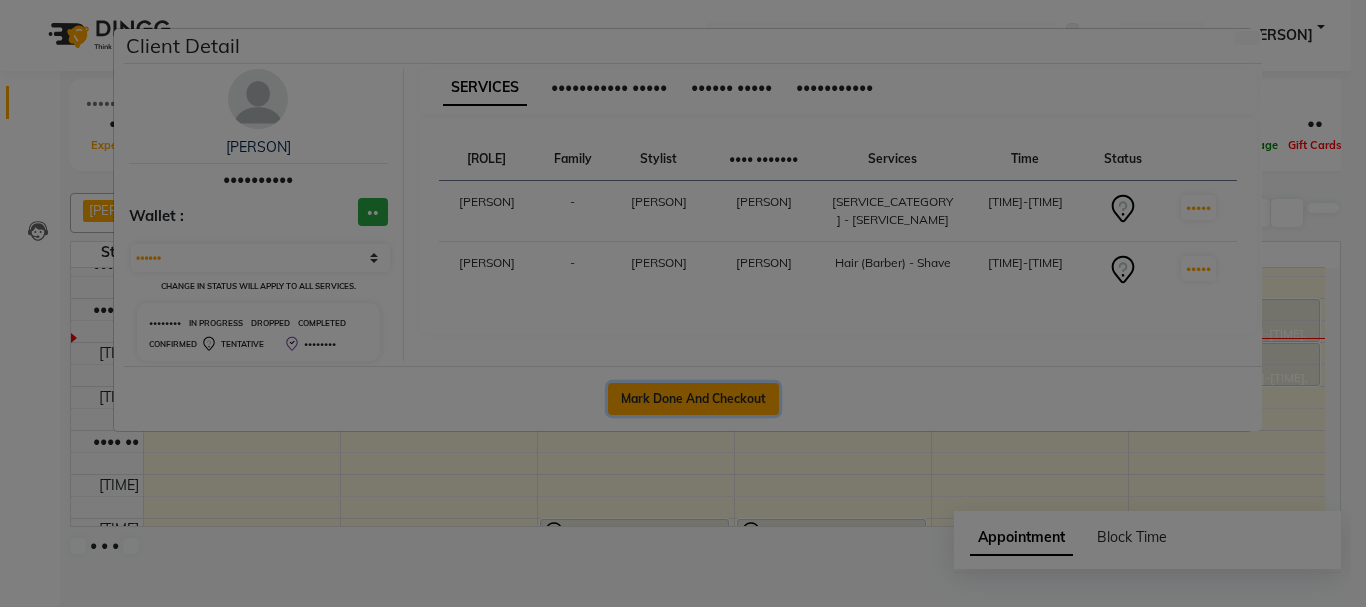 click on "Mark Done And Checkout" at bounding box center [693, 399] 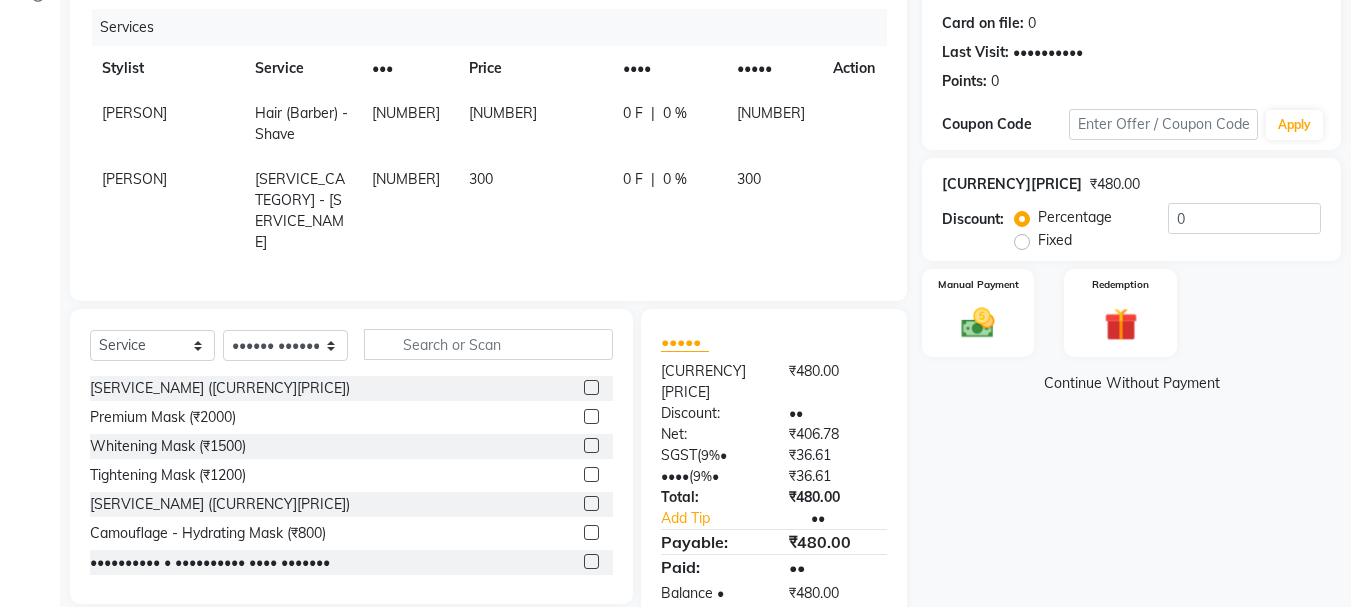 scroll, scrollTop: 260, scrollLeft: 0, axis: vertical 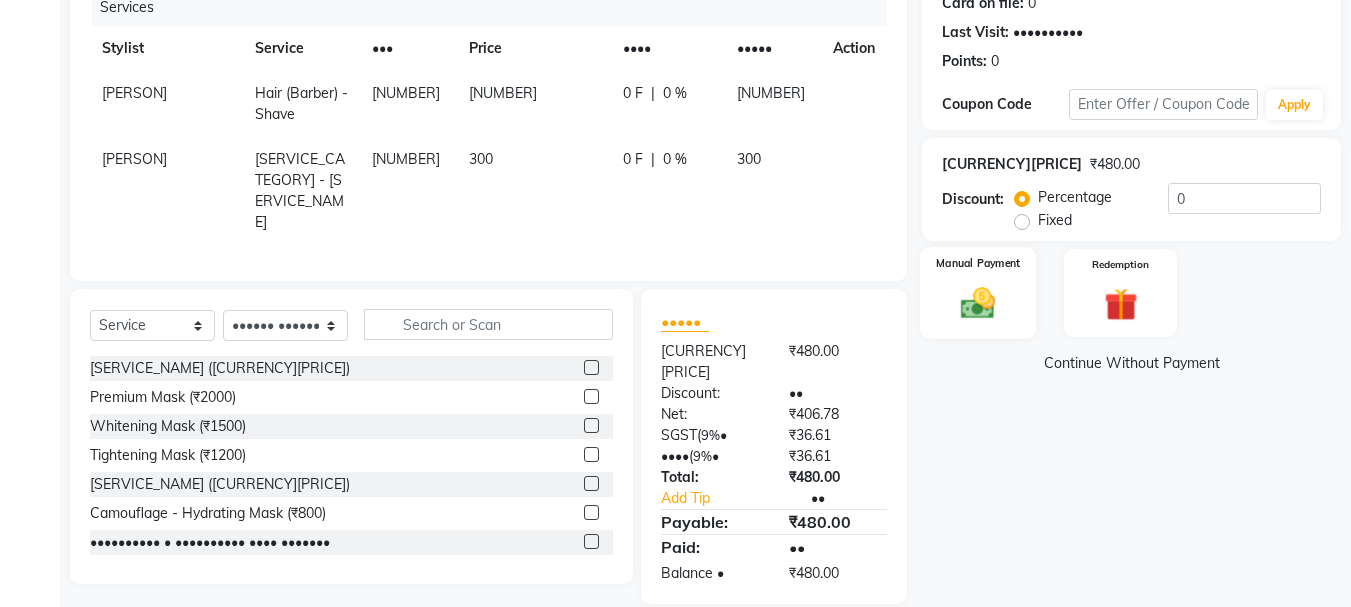 click at bounding box center (978, 303) 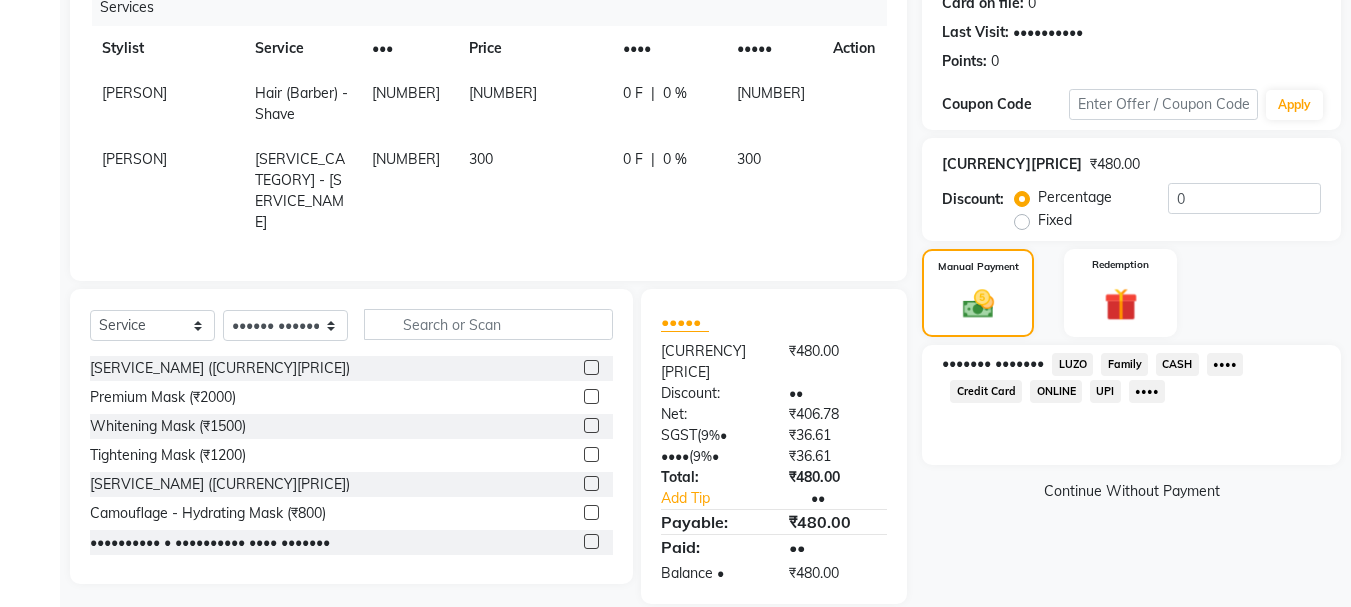 click on "CASH" at bounding box center [1072, 364] 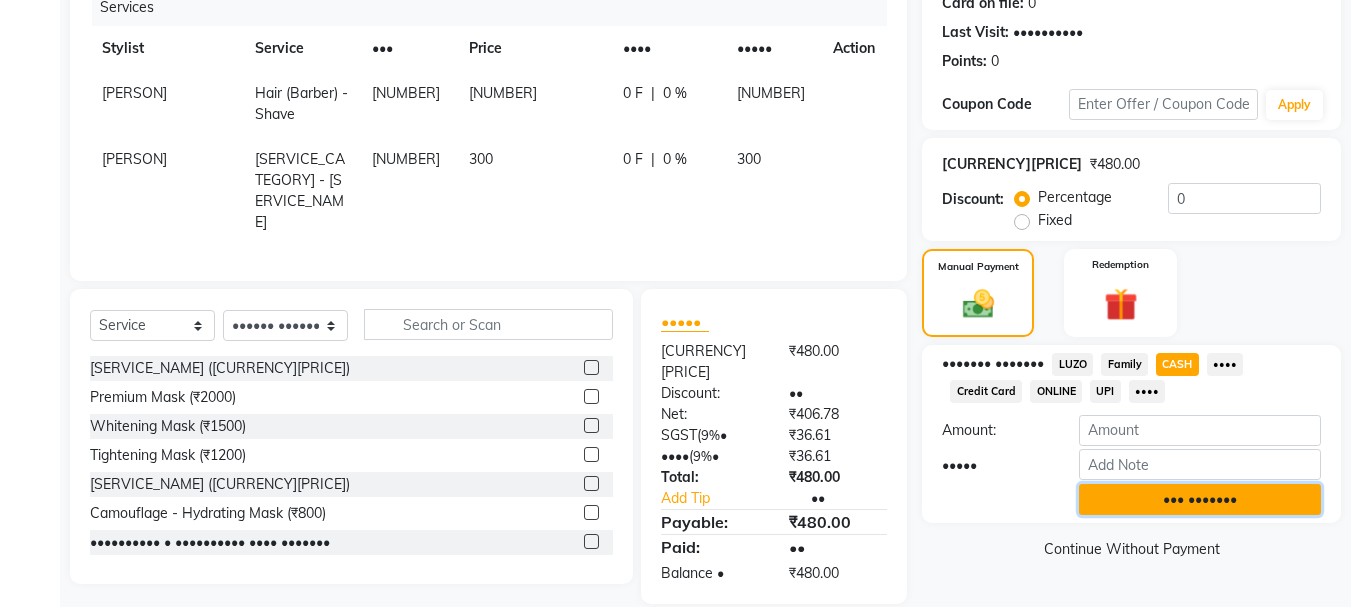 click on "••• •••••••" at bounding box center (1200, 499) 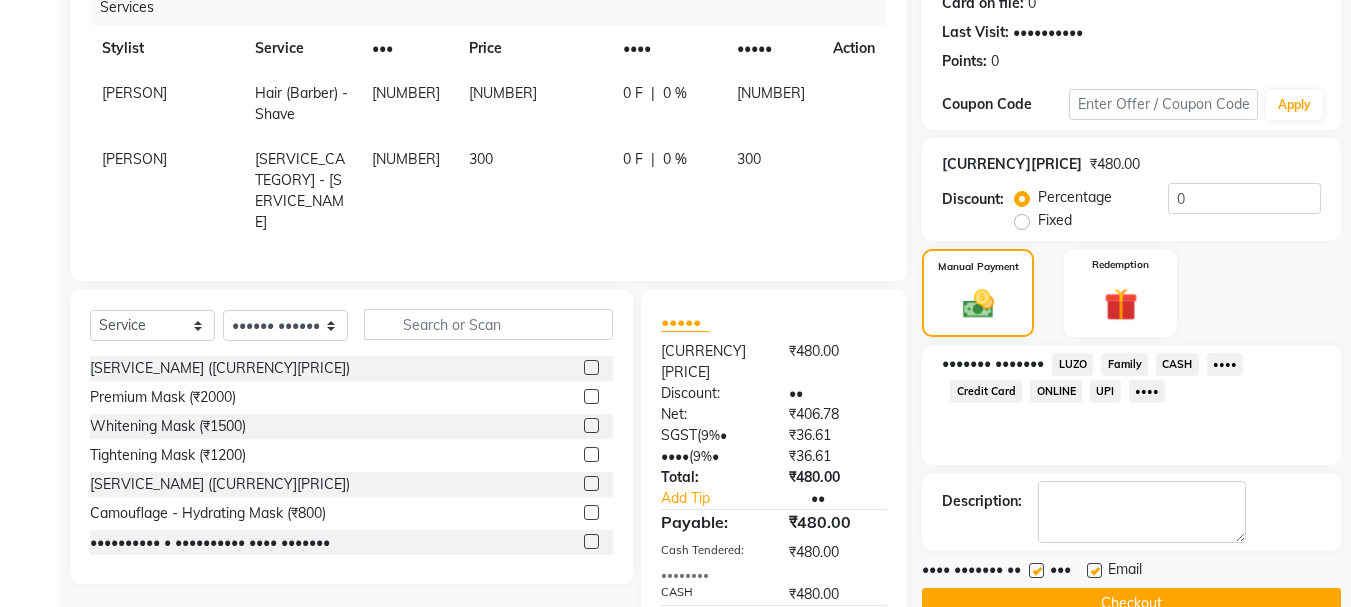 click at bounding box center (1142, 512) 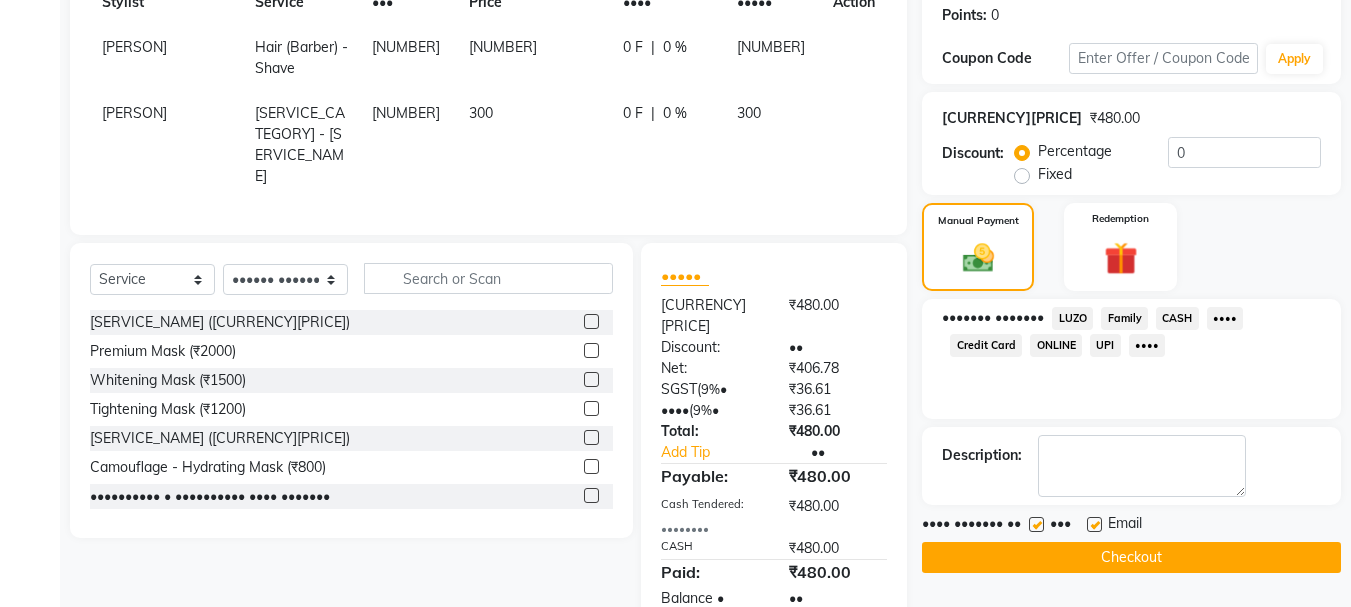 scroll, scrollTop: 330, scrollLeft: 0, axis: vertical 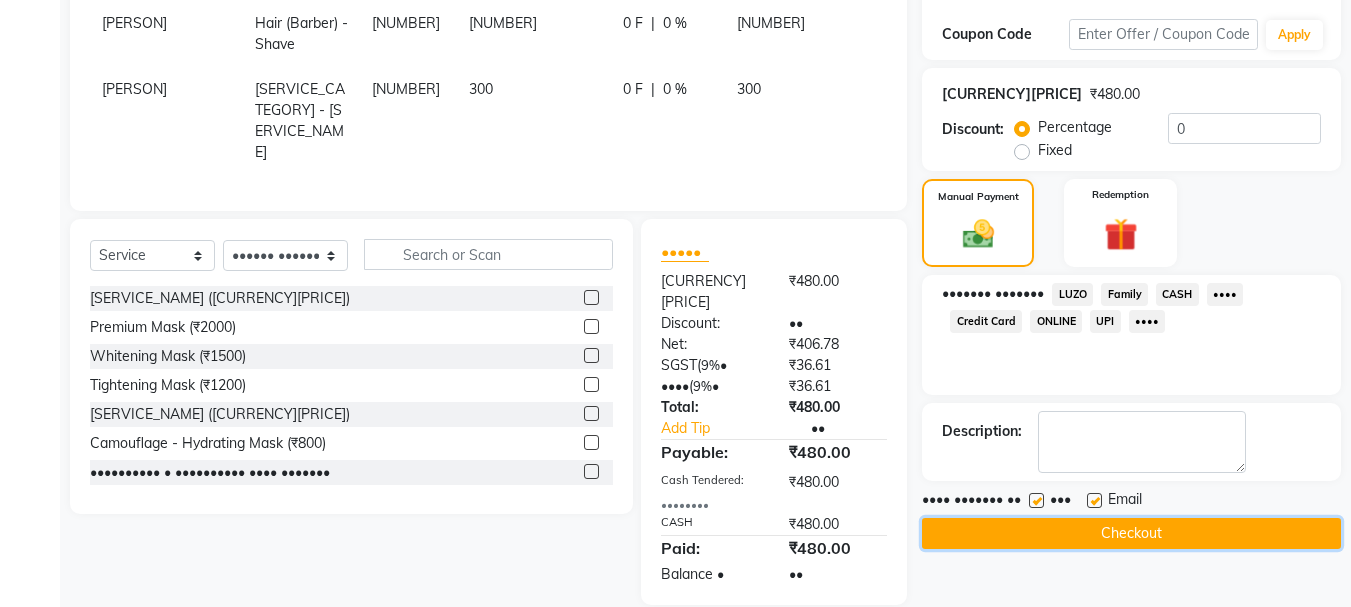 click on "Checkout" at bounding box center [1131, 533] 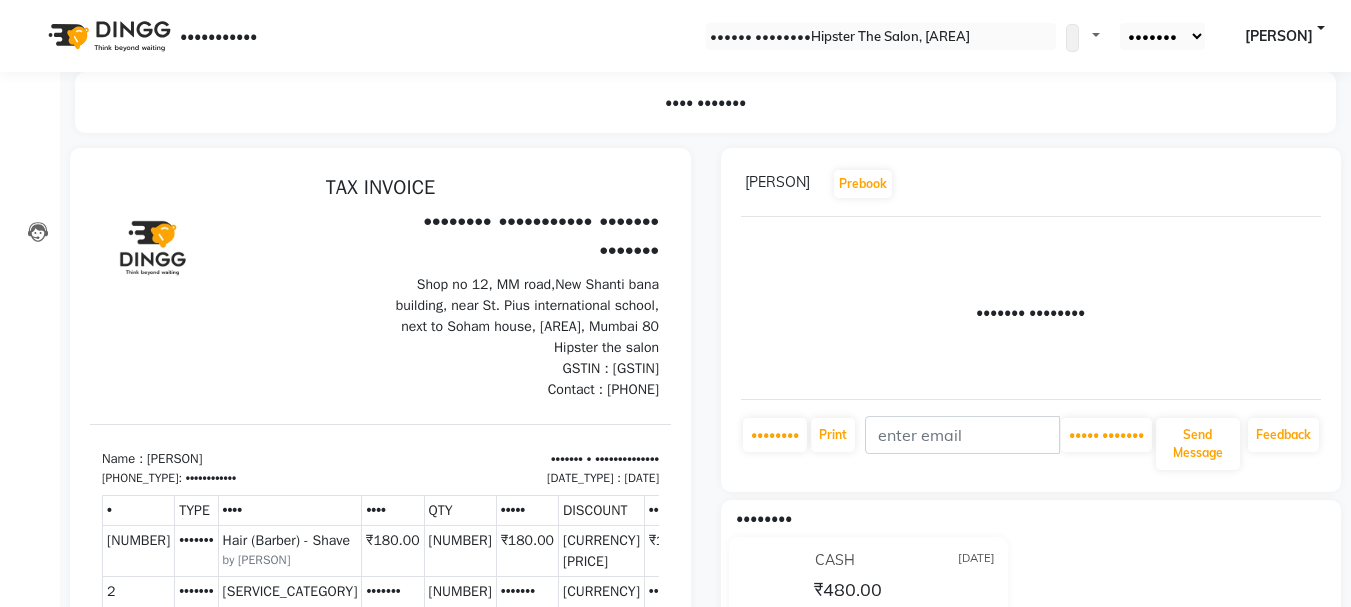 scroll, scrollTop: 0, scrollLeft: 0, axis: both 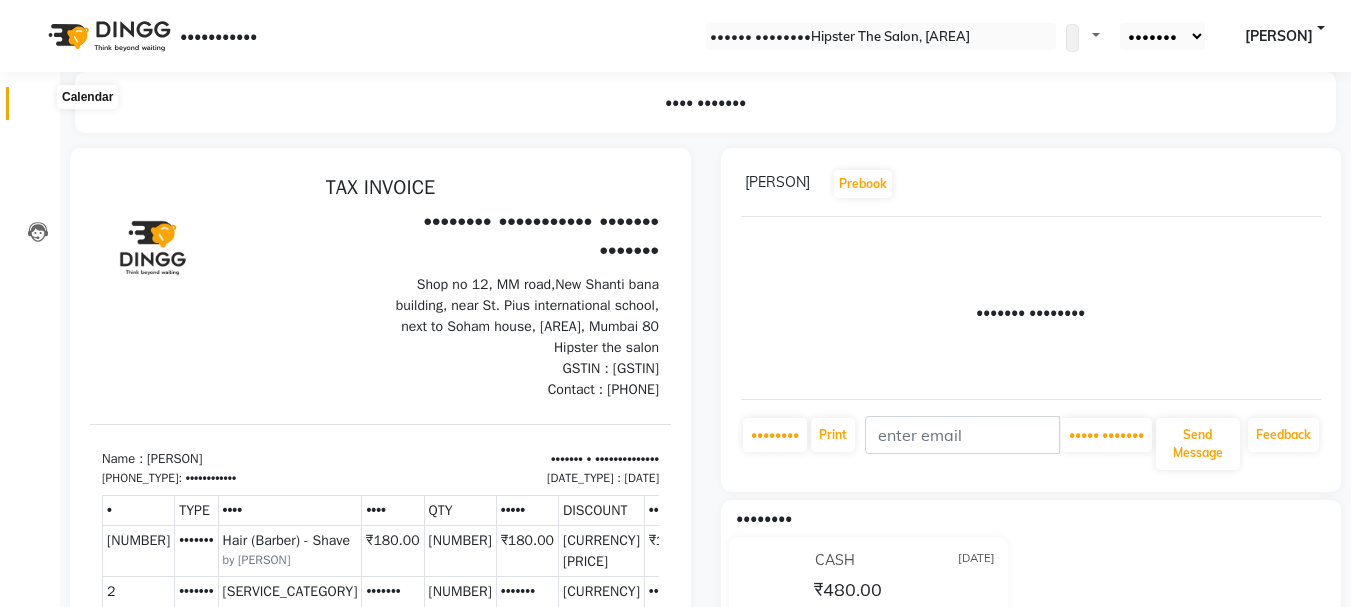 click at bounding box center (38, 108) 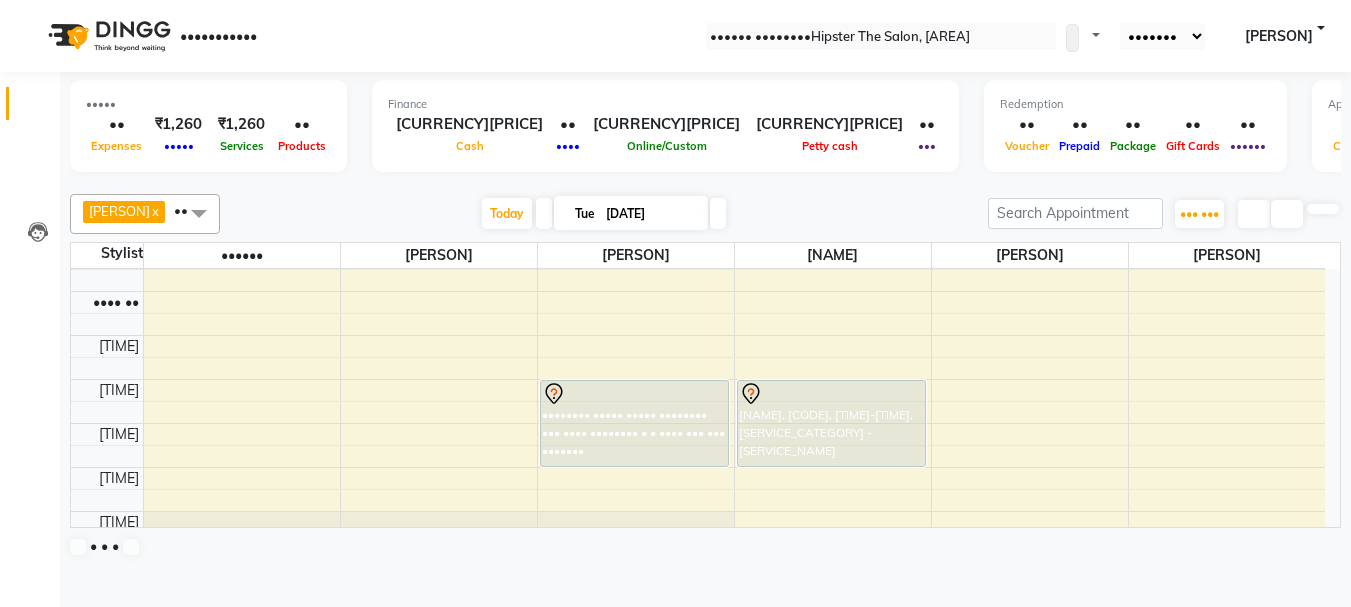 scroll, scrollTop: 833, scrollLeft: 0, axis: vertical 